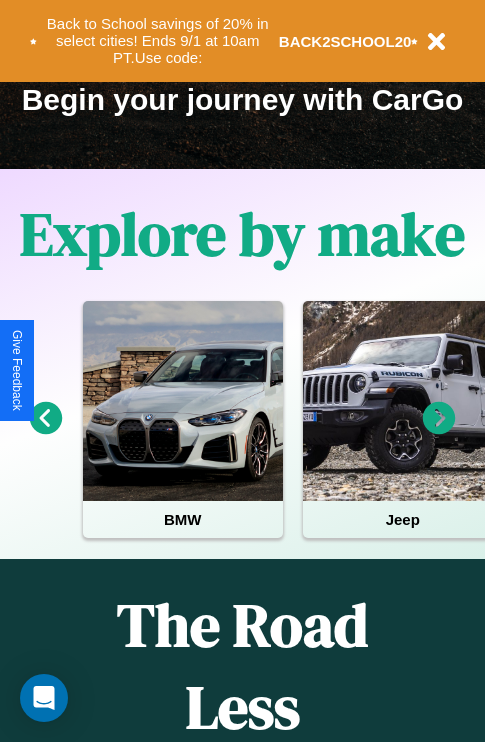 scroll, scrollTop: 308, scrollLeft: 0, axis: vertical 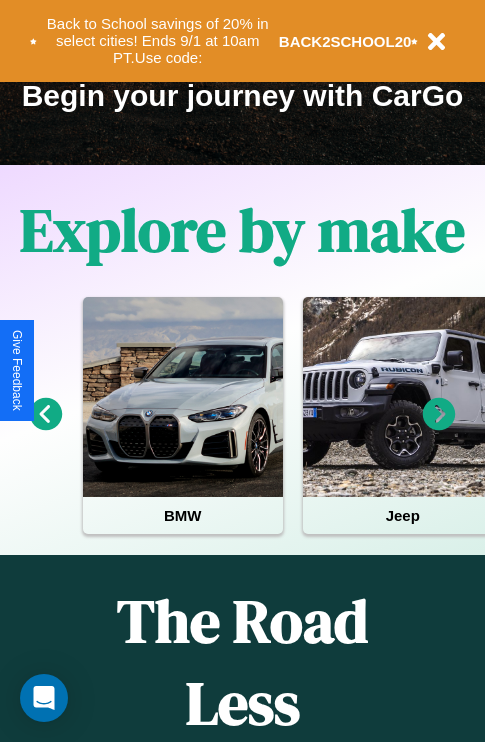 click 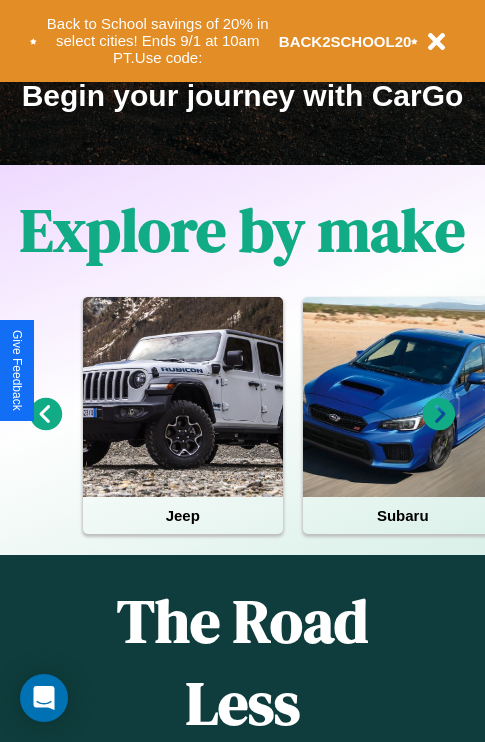 click 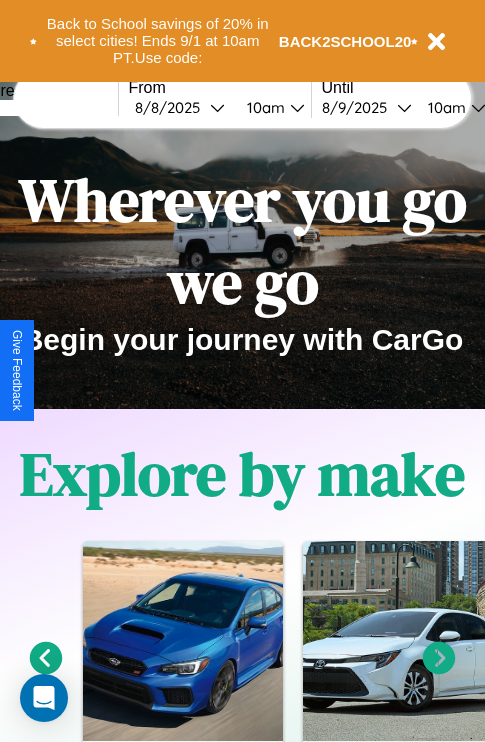 scroll, scrollTop: 0, scrollLeft: 0, axis: both 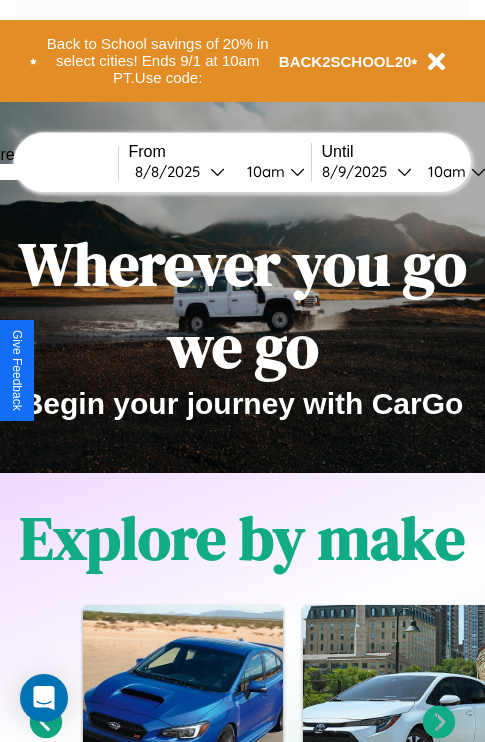 click at bounding box center [43, 172] 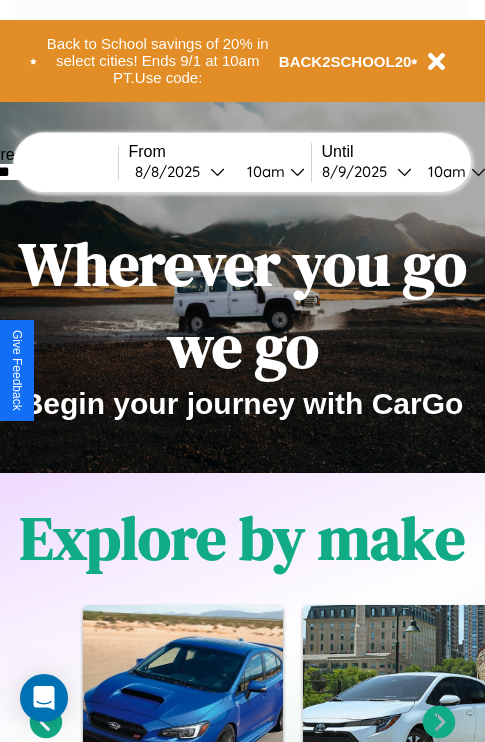 type on "*******" 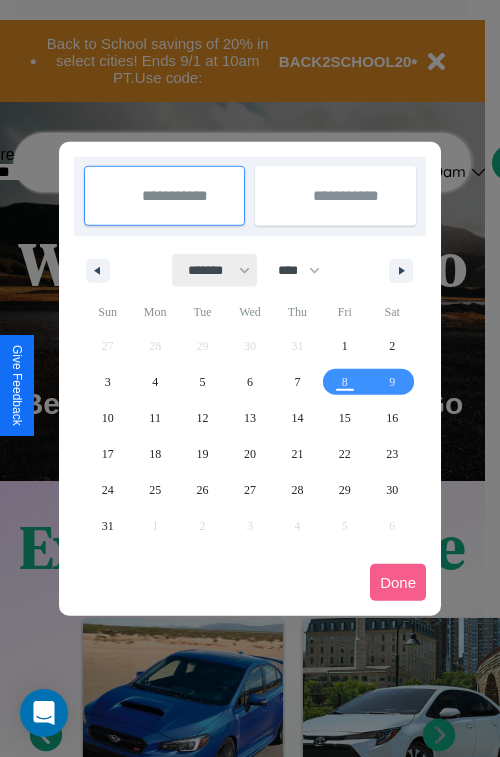 click on "******* ******** ***** ***** *** **** **** ****** ********* ******* ******** ********" at bounding box center [215, 270] 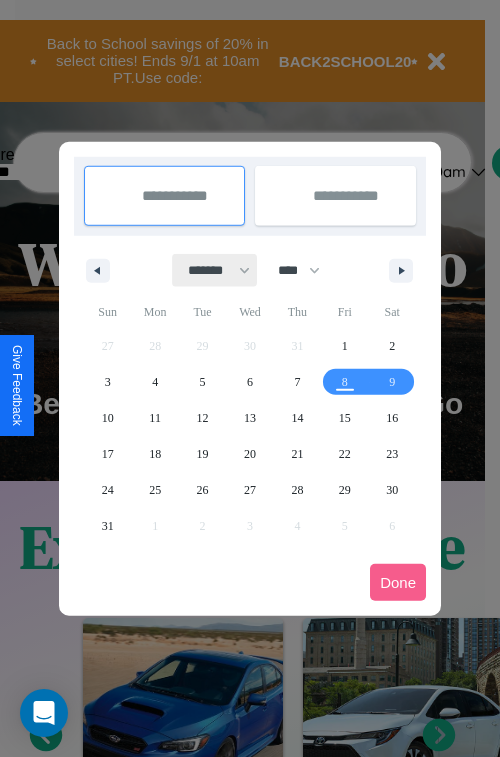 select on "*" 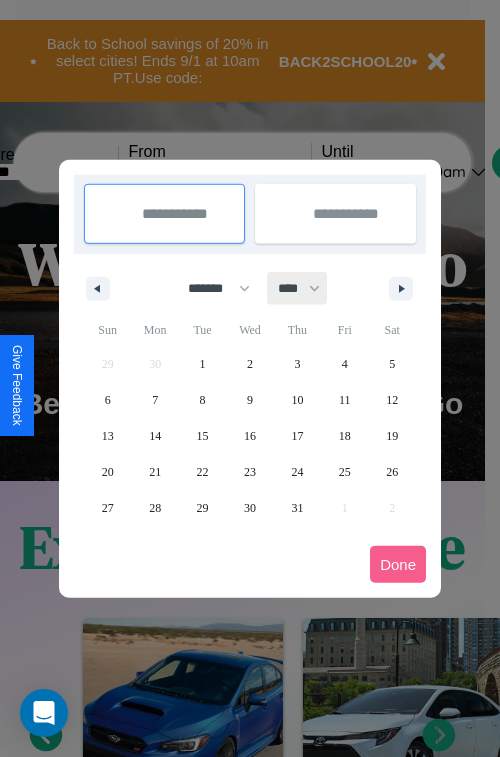 click on "**** **** **** **** **** **** **** **** **** **** **** **** **** **** **** **** **** **** **** **** **** **** **** **** **** **** **** **** **** **** **** **** **** **** **** **** **** **** **** **** **** **** **** **** **** **** **** **** **** **** **** **** **** **** **** **** **** **** **** **** **** **** **** **** **** **** **** **** **** **** **** **** **** **** **** **** **** **** **** **** **** **** **** **** **** **** **** **** **** **** **** **** **** **** **** **** **** **** **** **** **** **** **** **** **** **** **** **** **** **** **** **** **** **** **** **** **** **** **** **** ****" at bounding box center (298, 288) 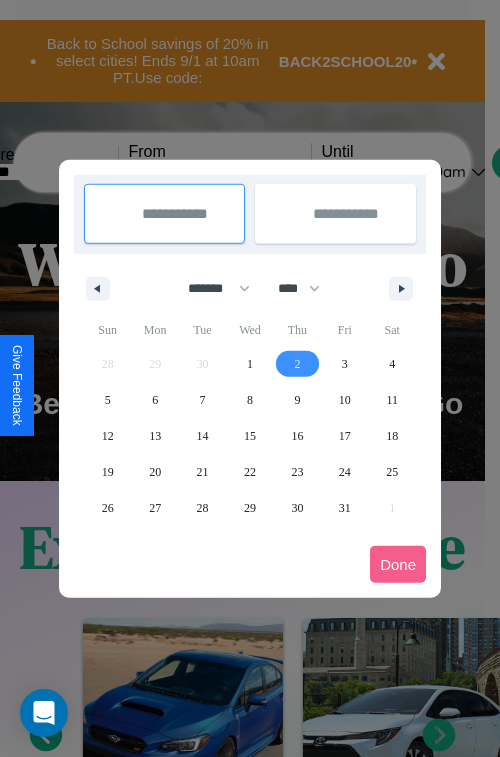 click on "2" at bounding box center (297, 364) 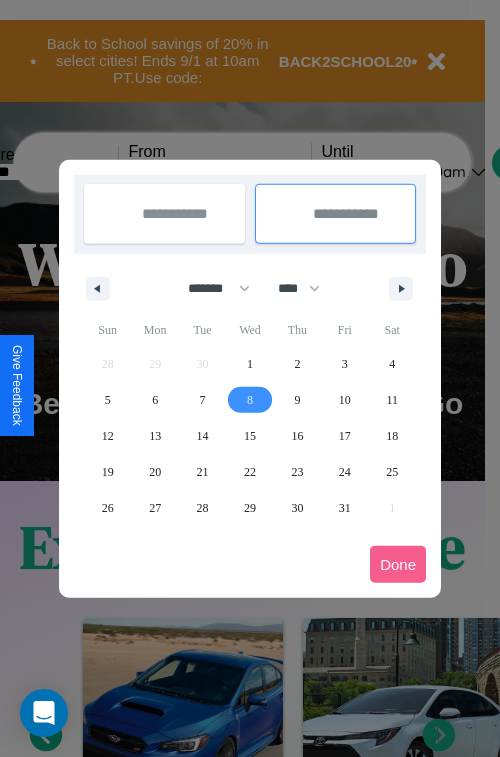 click on "8" at bounding box center [250, 400] 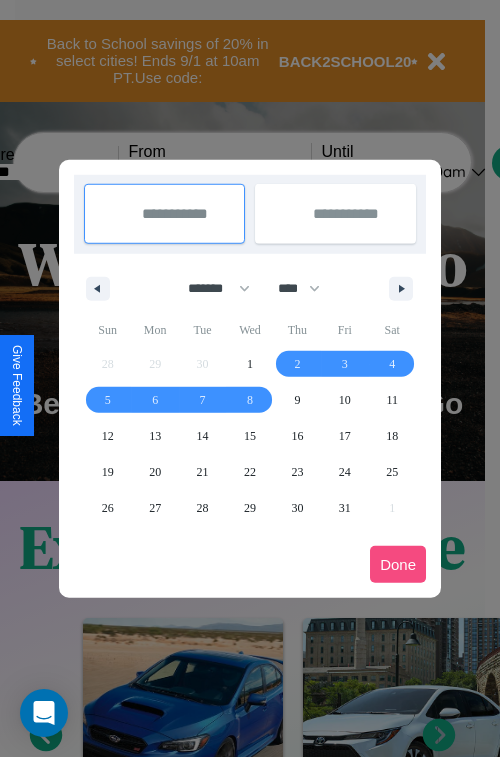click on "Done" at bounding box center [398, 564] 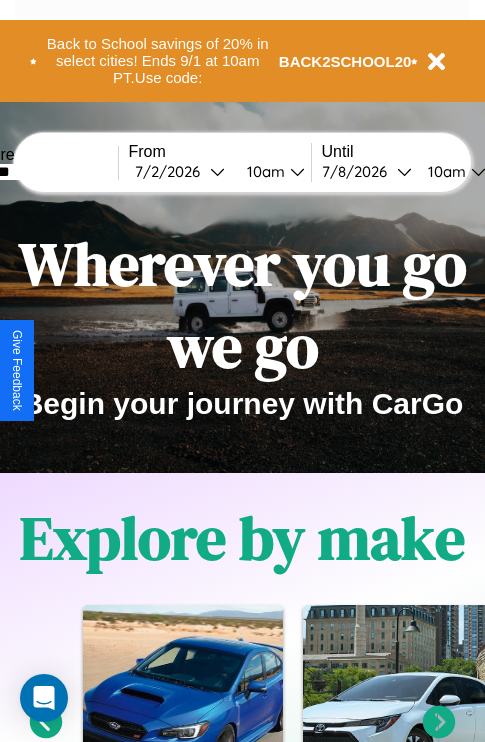 scroll, scrollTop: 0, scrollLeft: 68, axis: horizontal 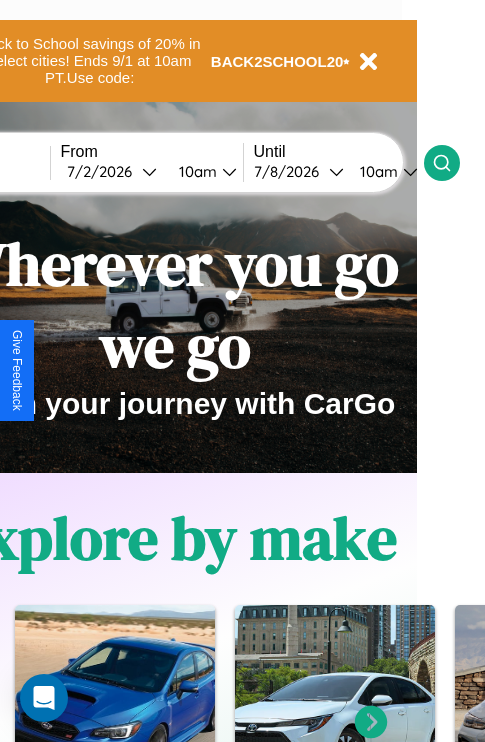 click 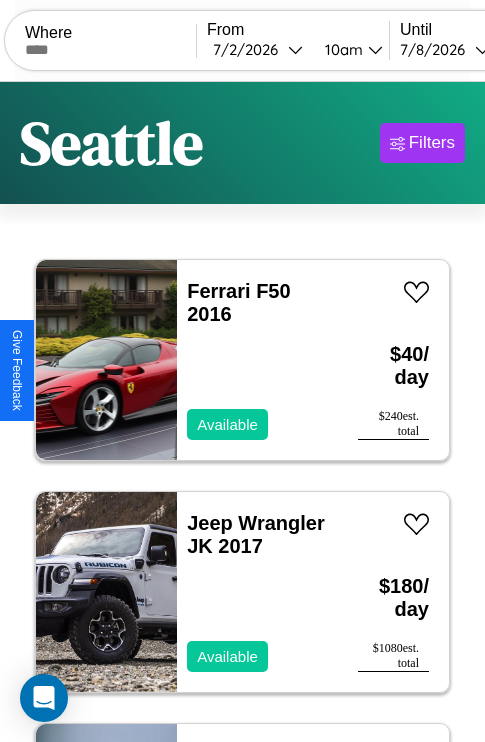 scroll, scrollTop: 50, scrollLeft: 0, axis: vertical 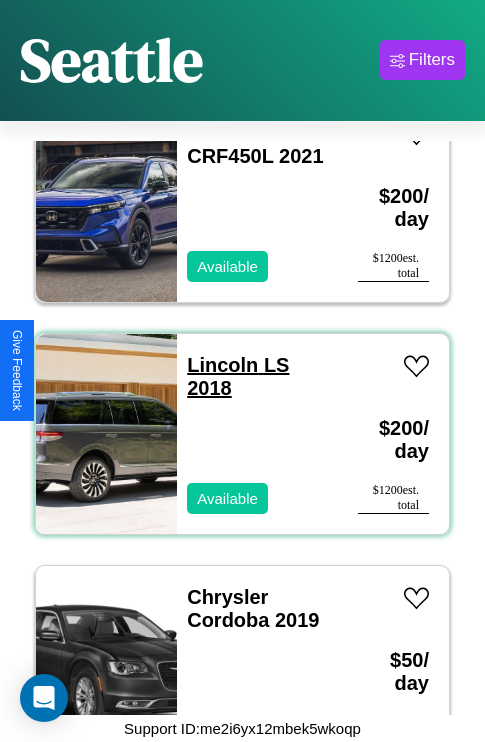 click on "Lincoln   LS   2018" at bounding box center (238, 376) 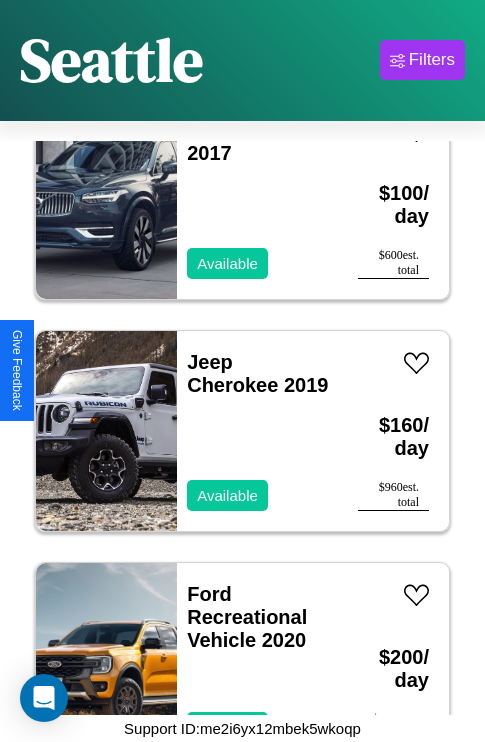 scroll, scrollTop: 2163, scrollLeft: 0, axis: vertical 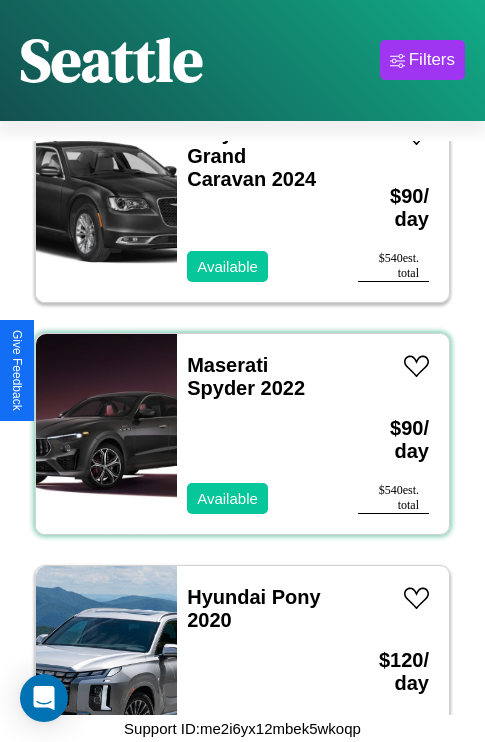 click on "Maserati   Spyder   2022 Available" at bounding box center [257, 434] 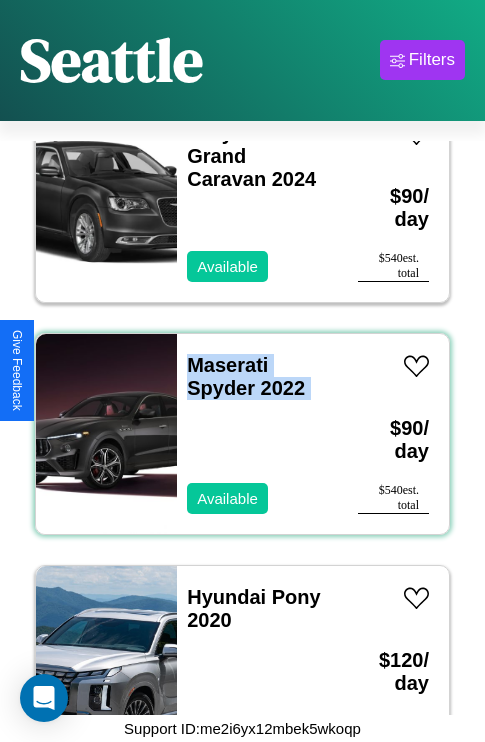 click on "Maserati   Spyder   2022 Available" at bounding box center (257, 434) 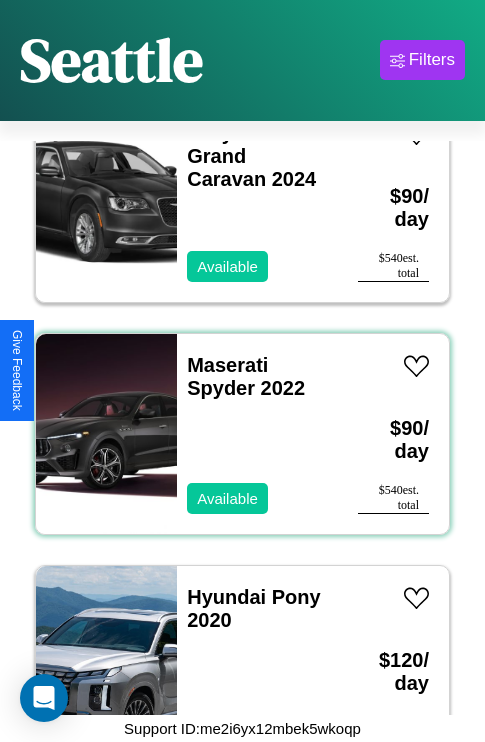 click on "Maserati   Spyder   2022 Available" at bounding box center (257, 434) 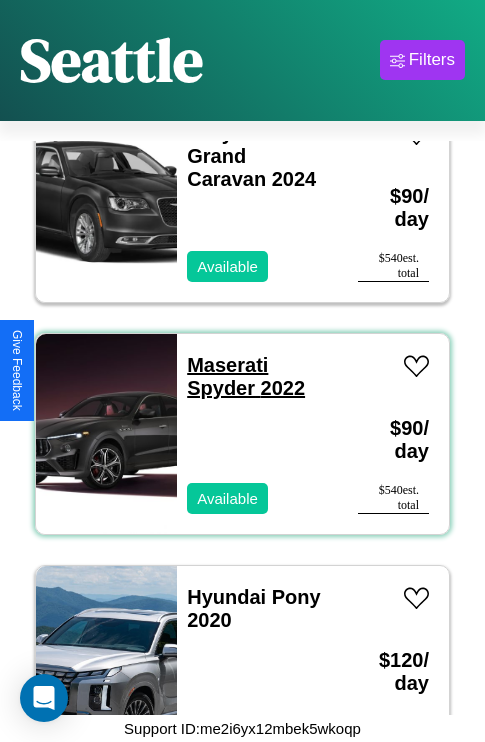click on "Maserati   Spyder   2022" at bounding box center [246, 376] 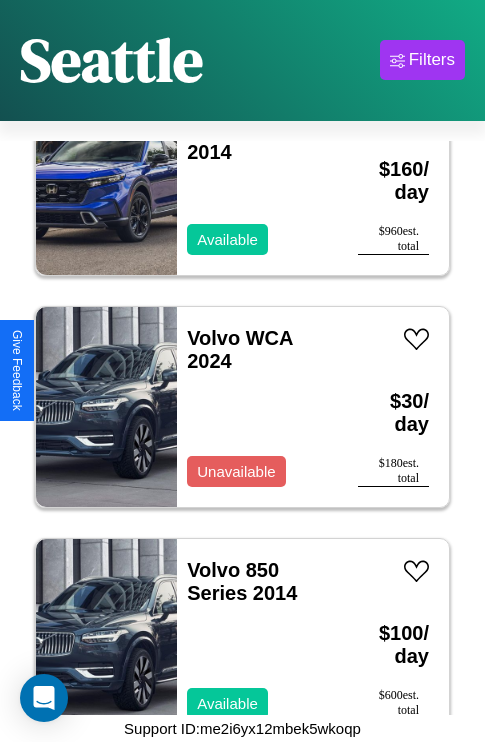 scroll, scrollTop: 10283, scrollLeft: 0, axis: vertical 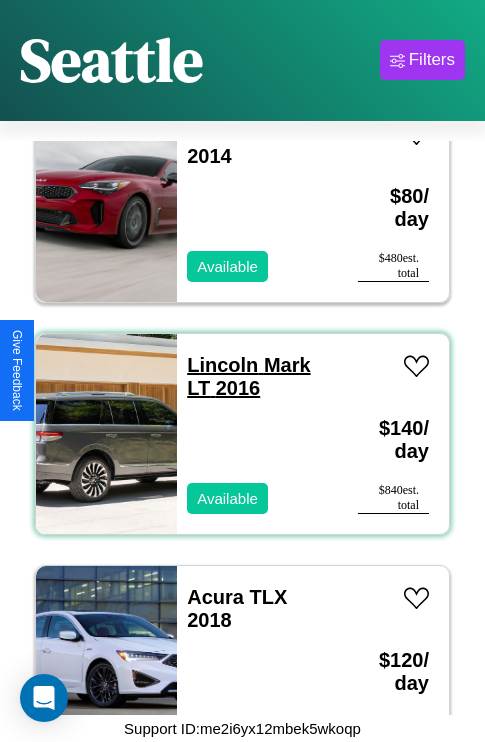 click on "Lincoln   Mark LT   2016" at bounding box center (248, 376) 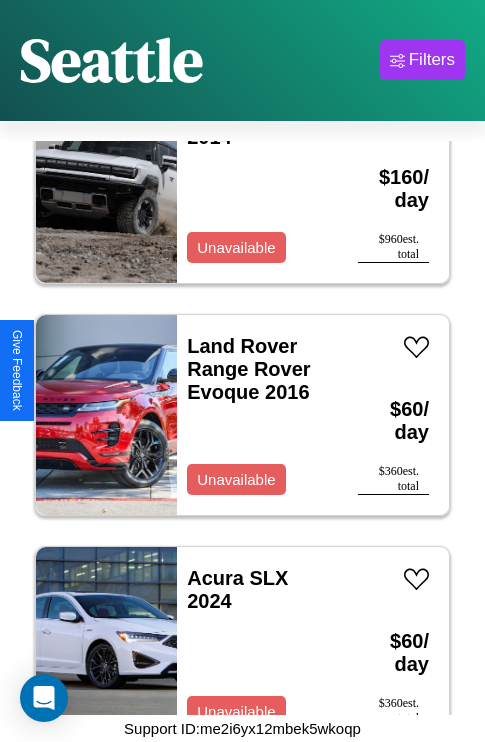 scroll, scrollTop: 11750, scrollLeft: 0, axis: vertical 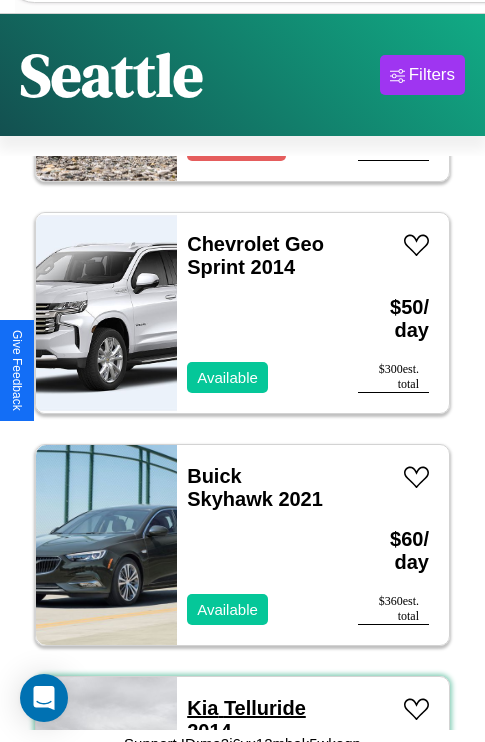 click on "Kia   Telluride   2014" at bounding box center (246, 719) 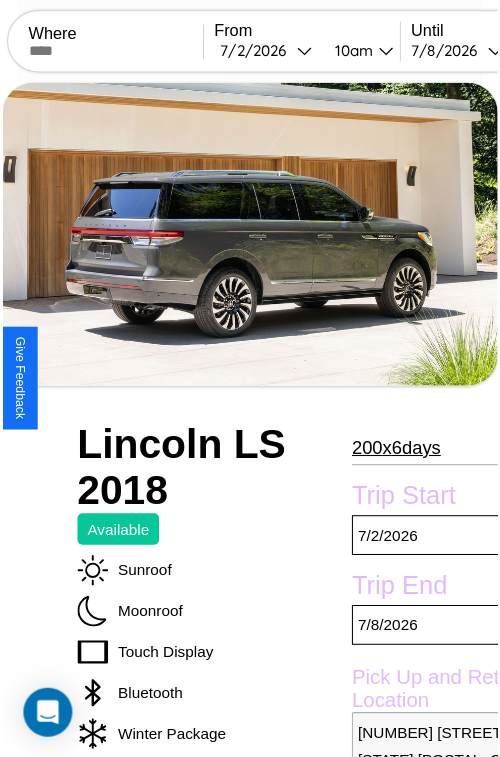 scroll, scrollTop: 154, scrollLeft: 68, axis: both 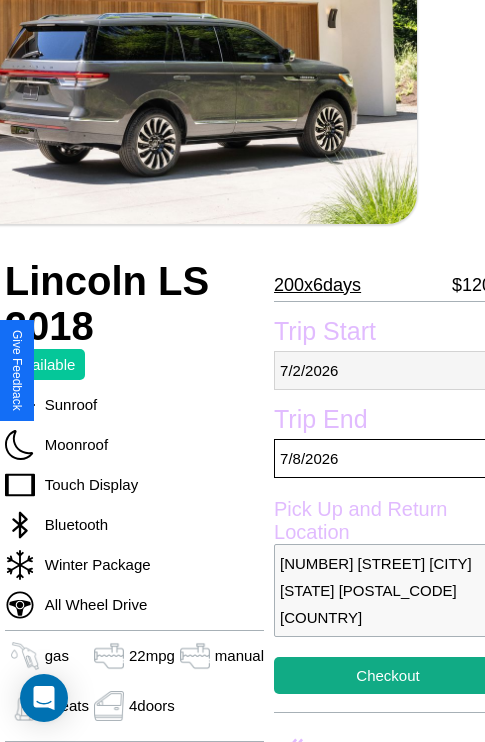 click on "7 / 2 / 2026" at bounding box center [388, 370] 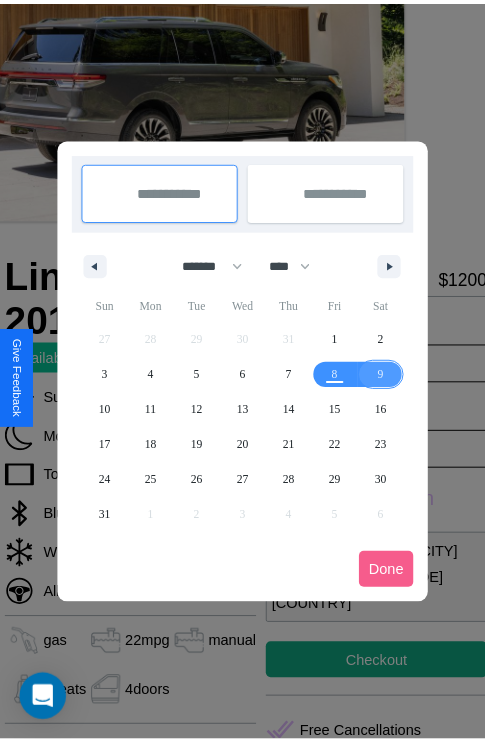 scroll, scrollTop: 0, scrollLeft: 68, axis: horizontal 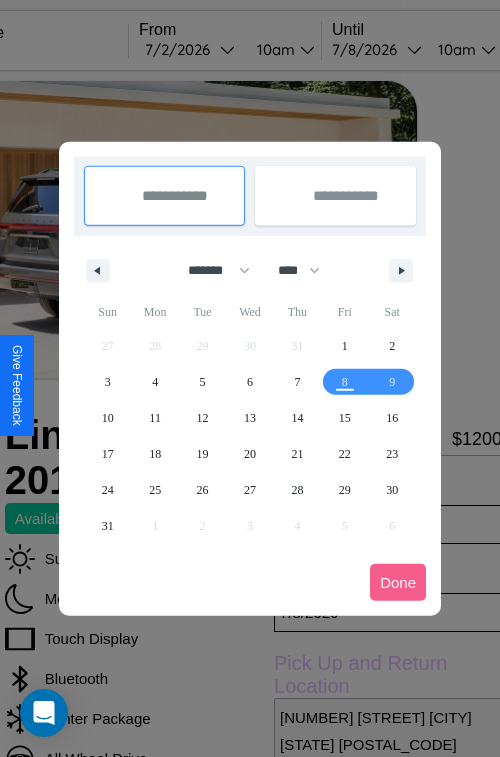 click at bounding box center (250, 378) 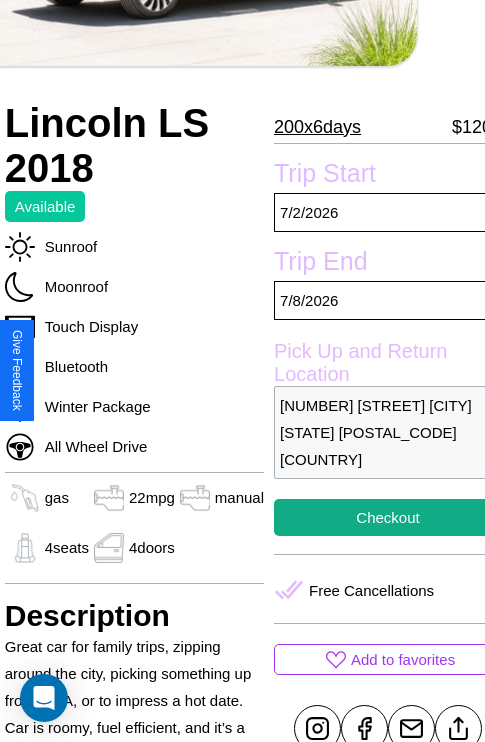scroll, scrollTop: 459, scrollLeft: 68, axis: both 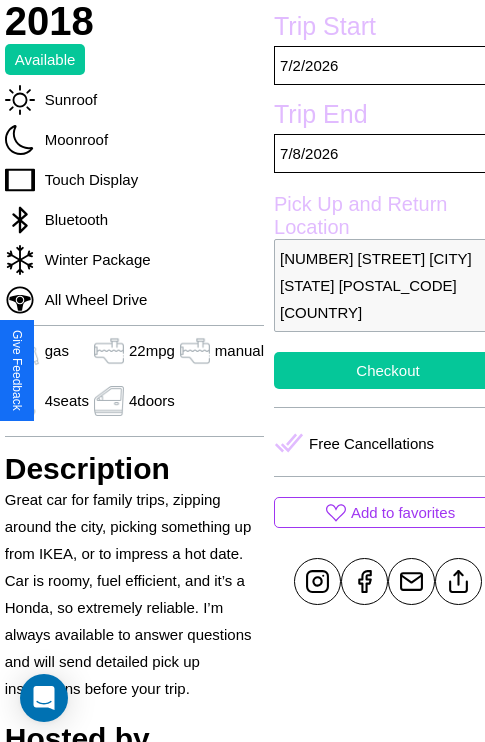 click on "Checkout" at bounding box center [388, 370] 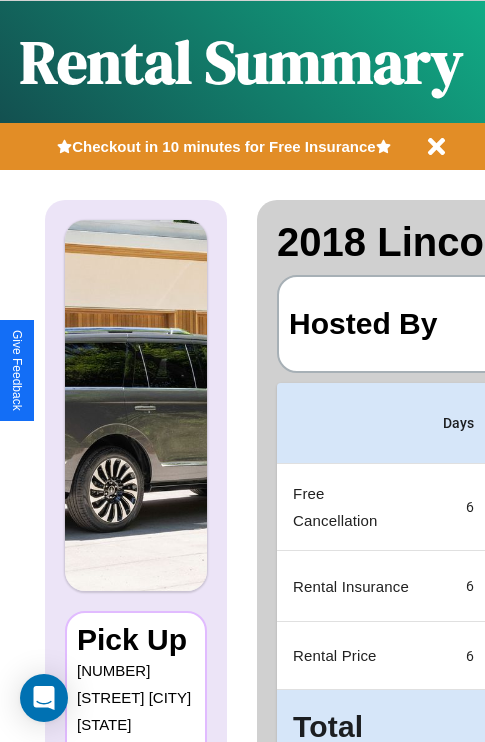 scroll, scrollTop: 0, scrollLeft: 387, axis: horizontal 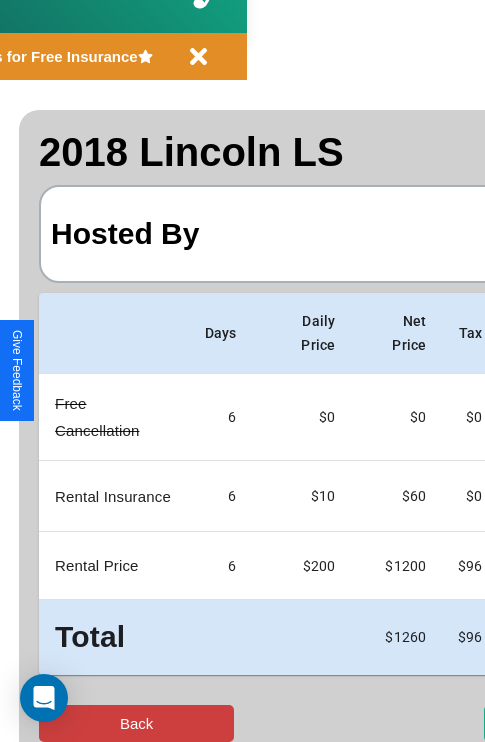 click on "Back" at bounding box center [136, 723] 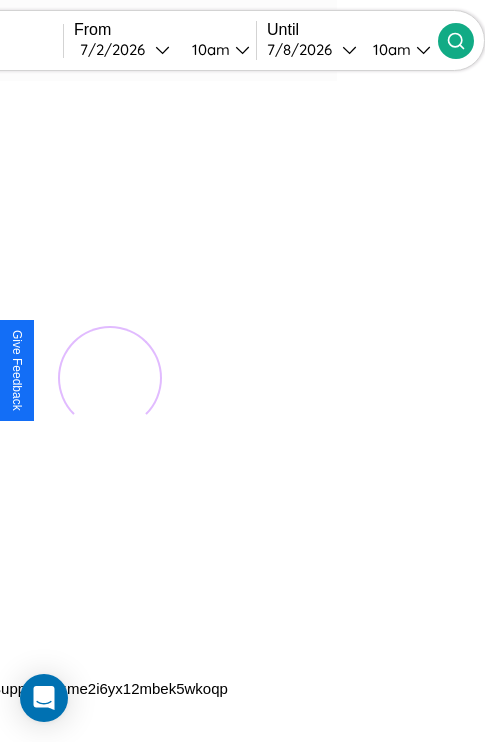 scroll, scrollTop: 0, scrollLeft: 0, axis: both 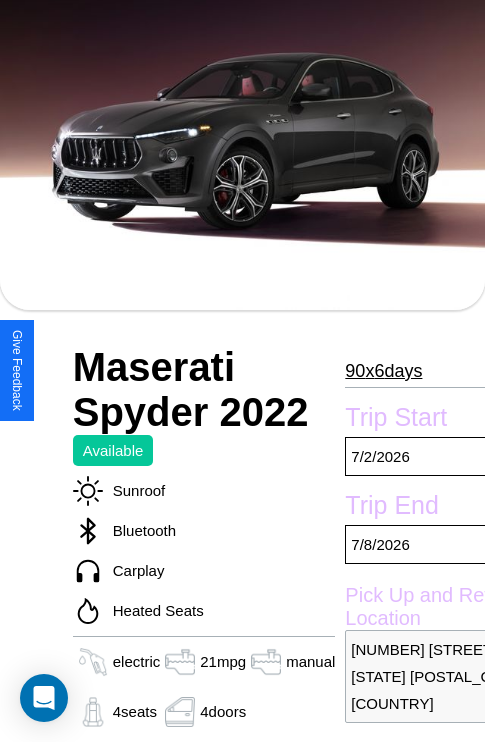 click on "90  x  6  days" at bounding box center [383, 371] 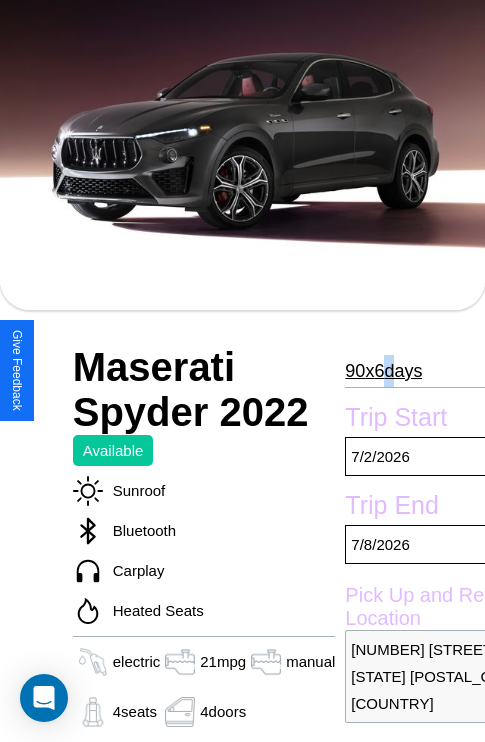 click on "90  x  6  days" at bounding box center (383, 371) 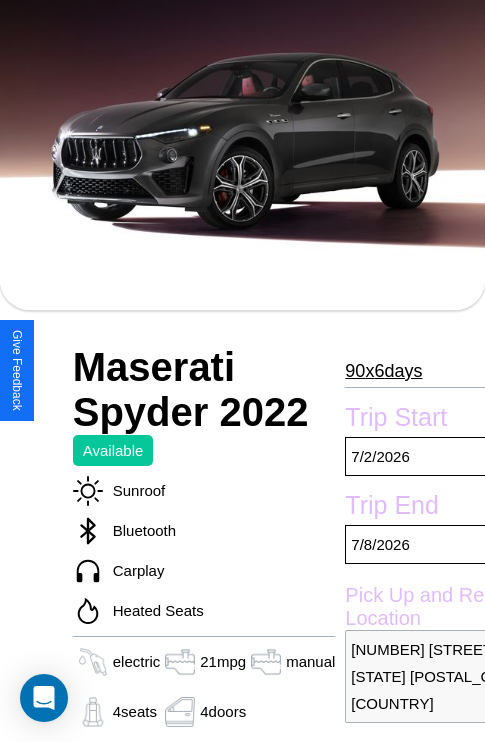 click on "90  x  6  days" at bounding box center (383, 371) 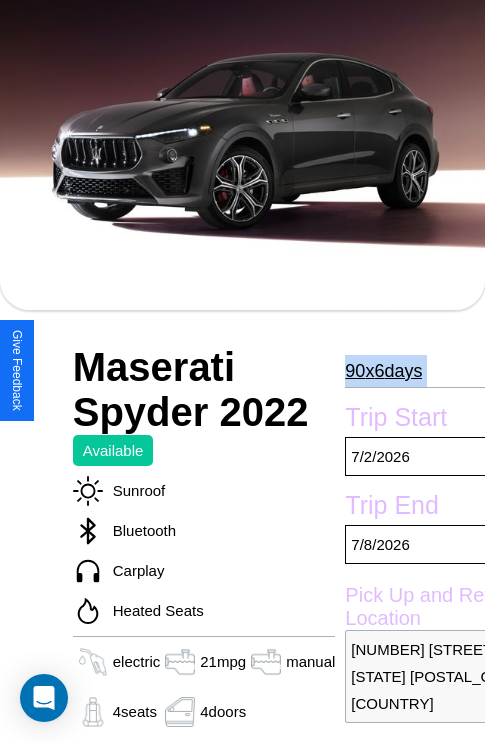 click on "90  x  6  days" at bounding box center [383, 371] 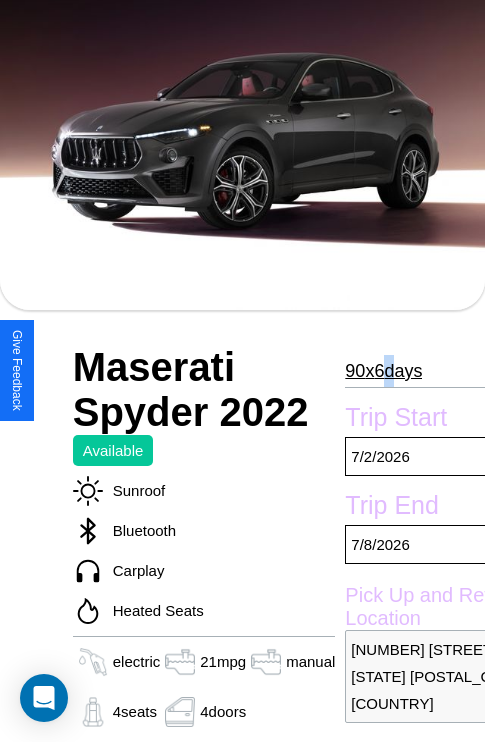 click on "90  x  6  days" at bounding box center [383, 371] 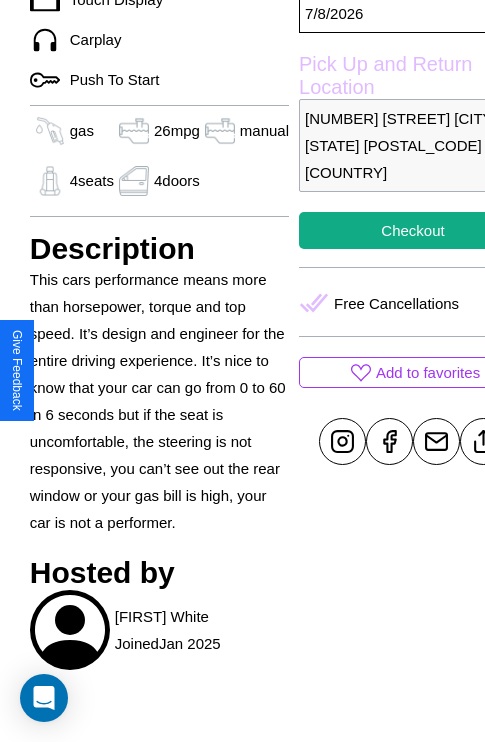 scroll, scrollTop: 670, scrollLeft: 48, axis: both 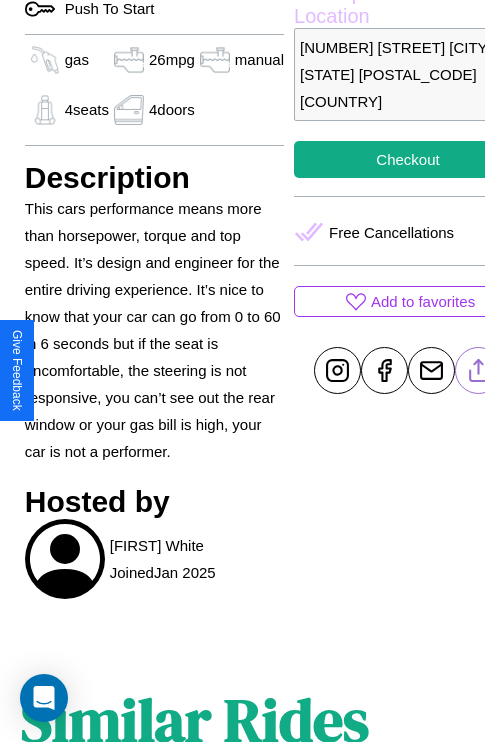 click 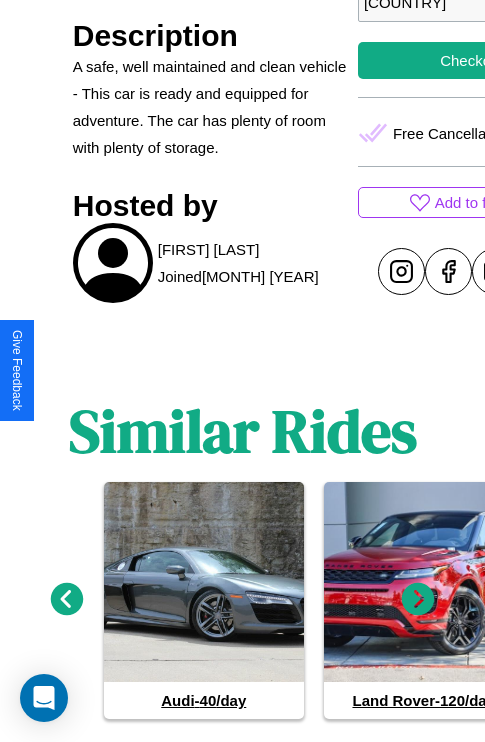 scroll, scrollTop: 880, scrollLeft: 0, axis: vertical 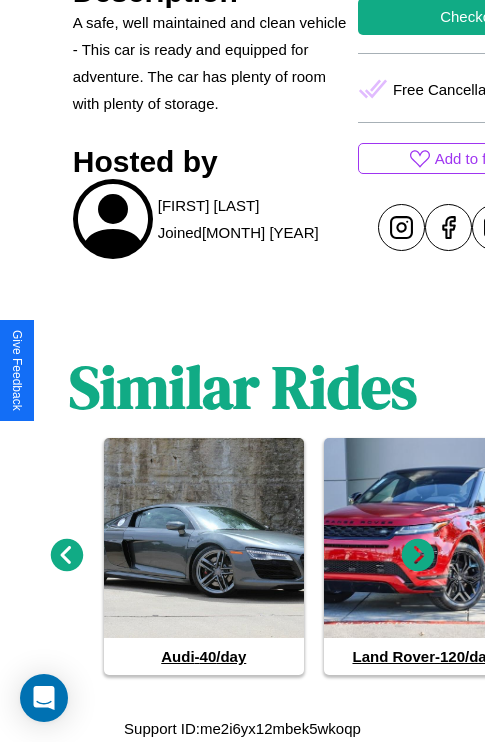 click 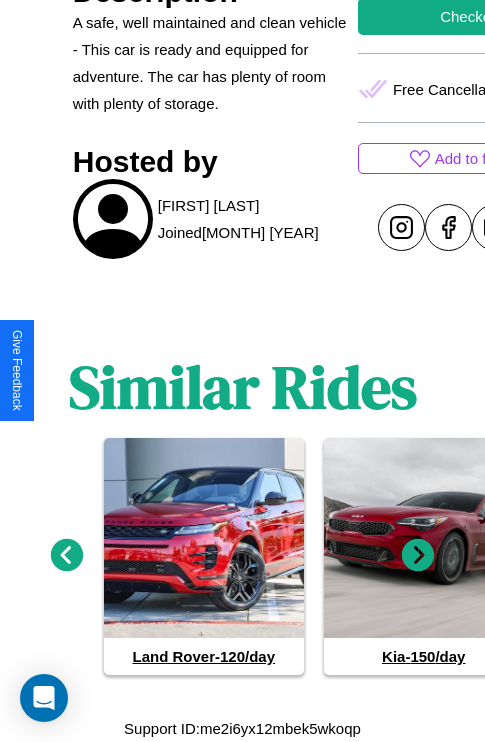 click 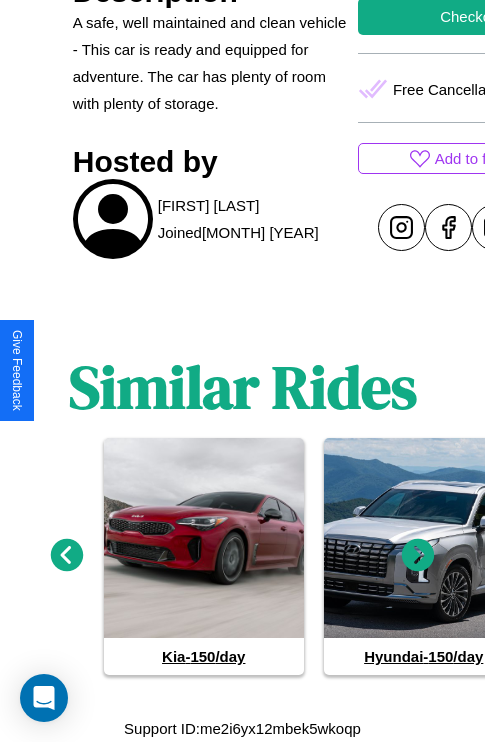 click 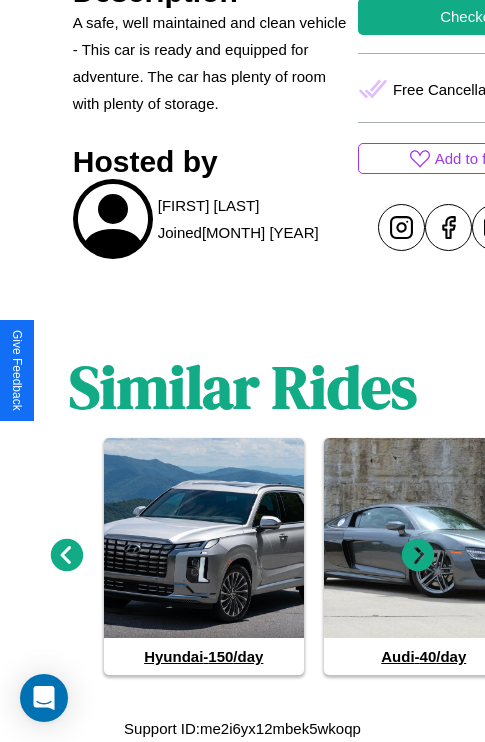 click 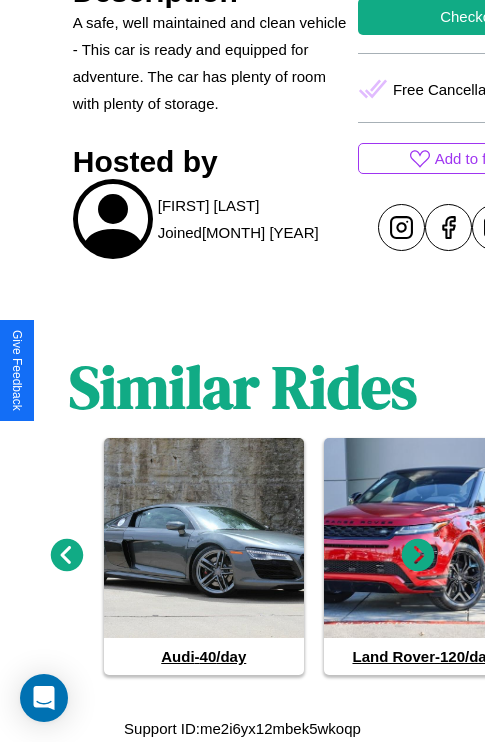 click 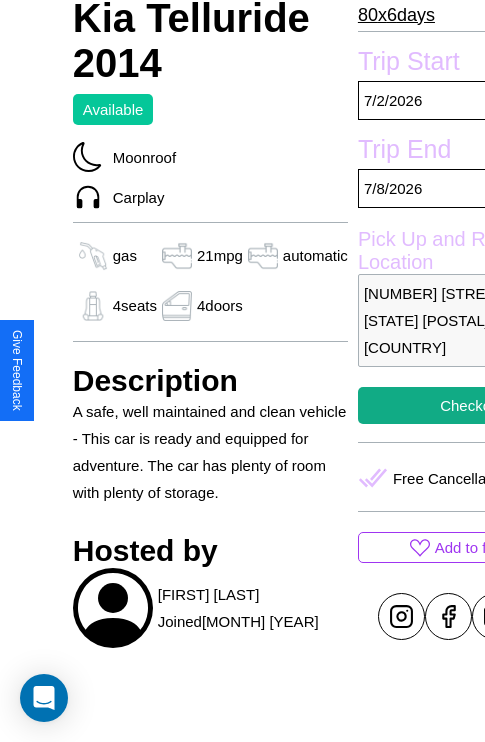 scroll, scrollTop: 135, scrollLeft: 0, axis: vertical 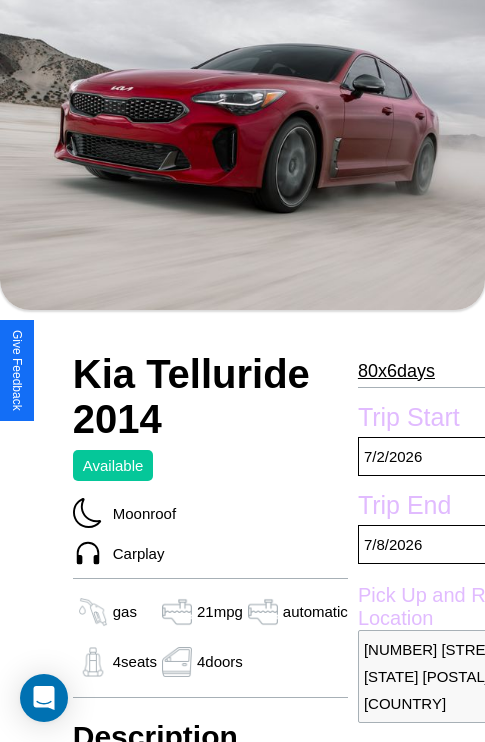 click on "80  x  6  days" at bounding box center (396, 371) 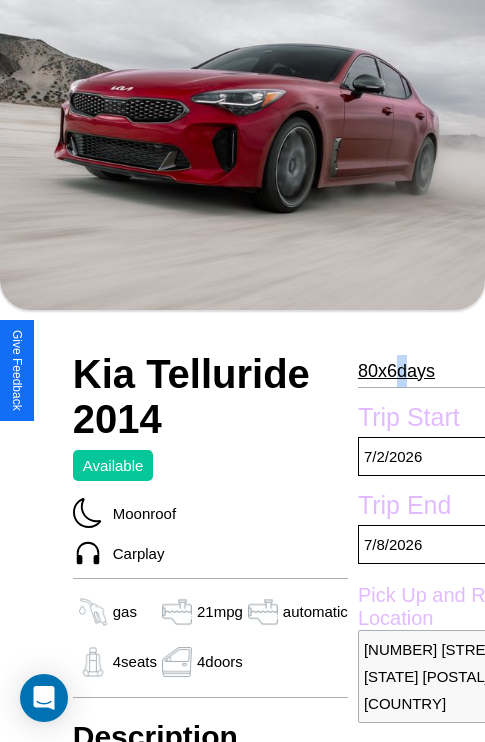 click on "80  x  6  days" at bounding box center (396, 371) 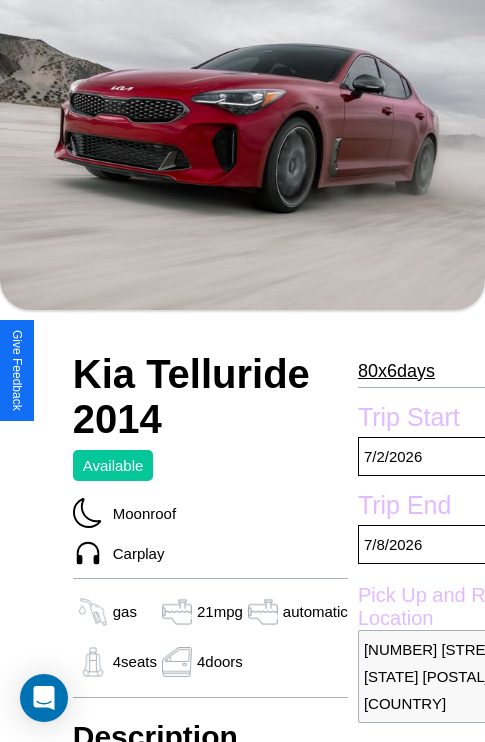 click on "80  x  6  days" at bounding box center (396, 371) 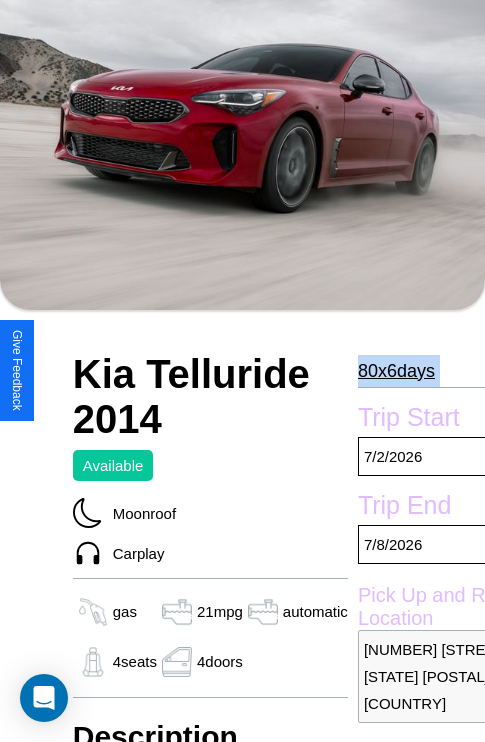 click on "80  x  6  days" at bounding box center (396, 371) 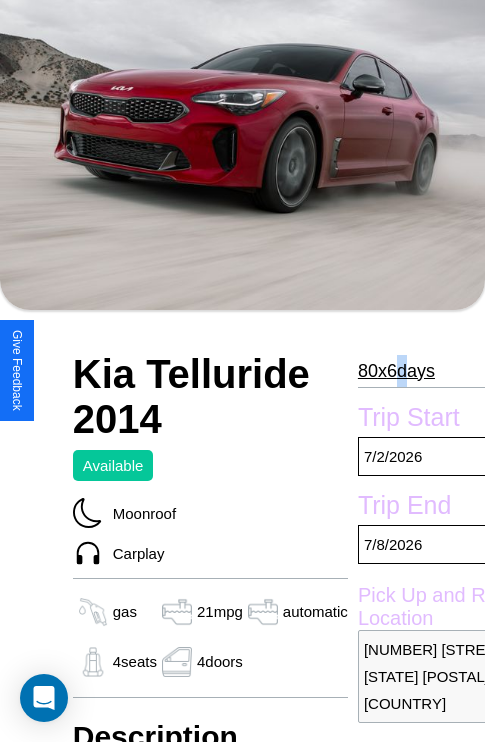 click on "80  x  6  days" at bounding box center (396, 371) 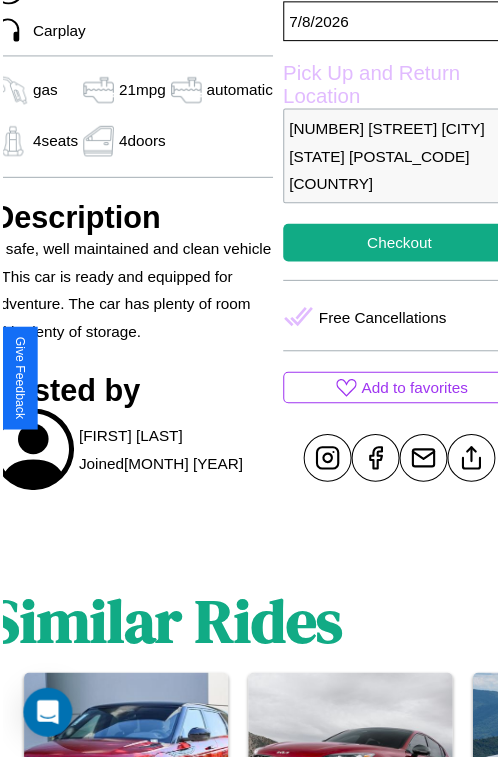 scroll, scrollTop: 668, scrollLeft: 84, axis: both 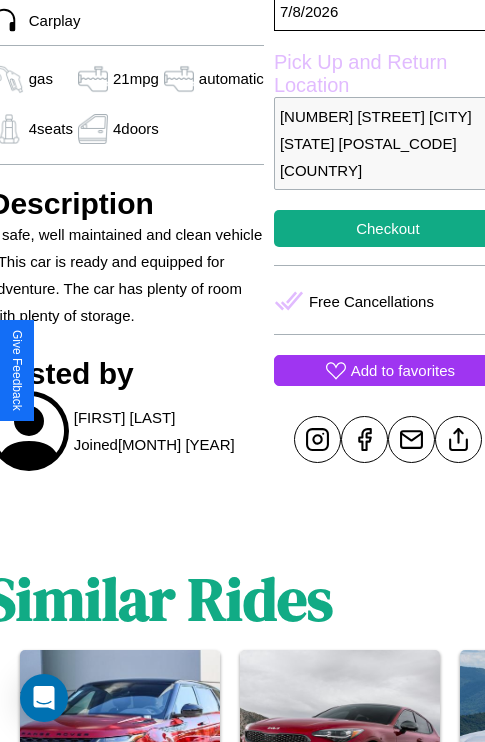 click on "Add to favorites" at bounding box center (403, 370) 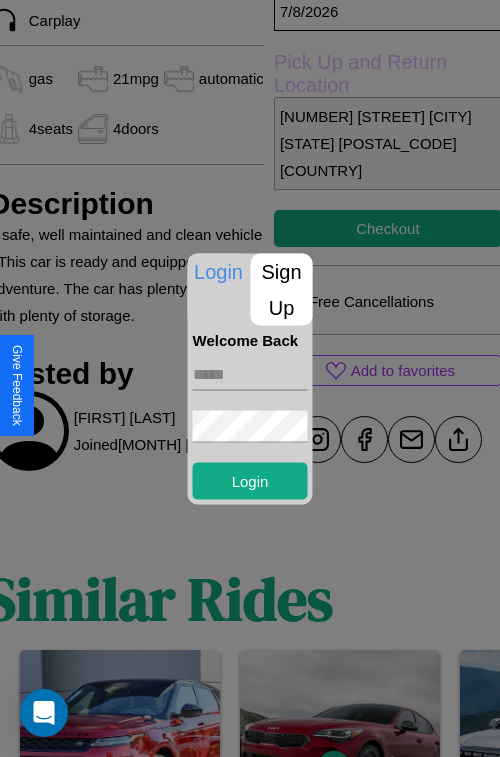 click on "Sign Up" at bounding box center [282, 289] 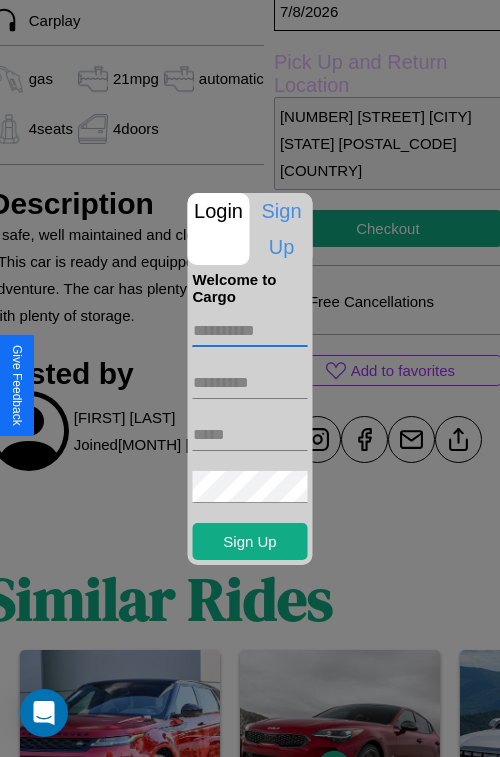 click at bounding box center [250, 331] 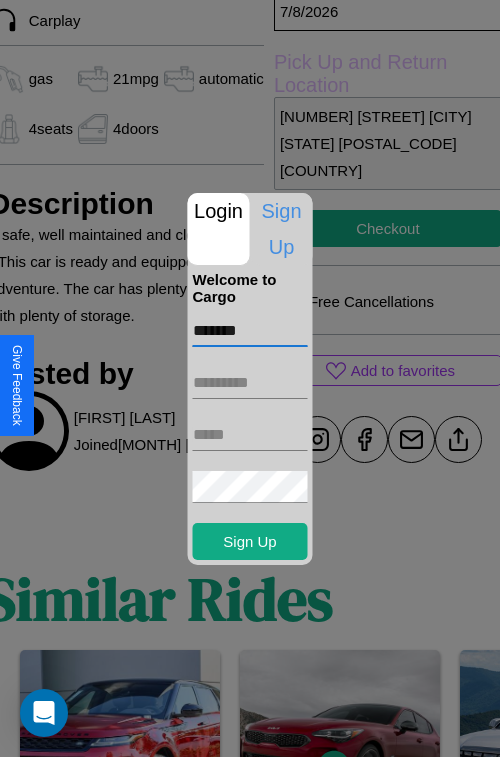 type on "*******" 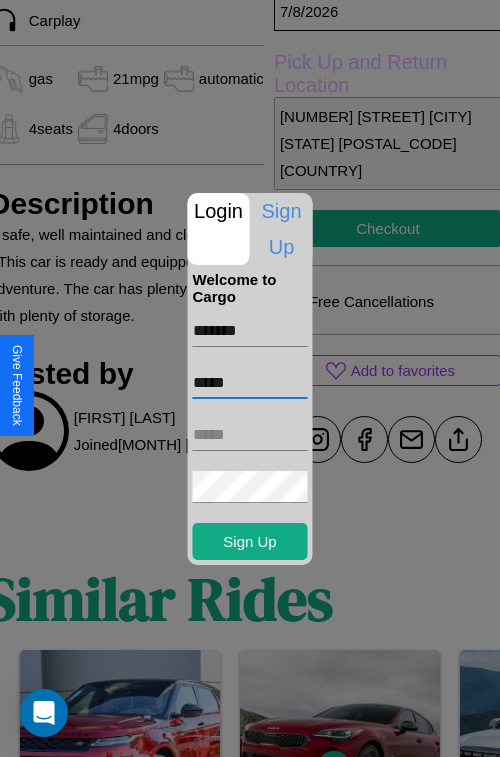 type on "*****" 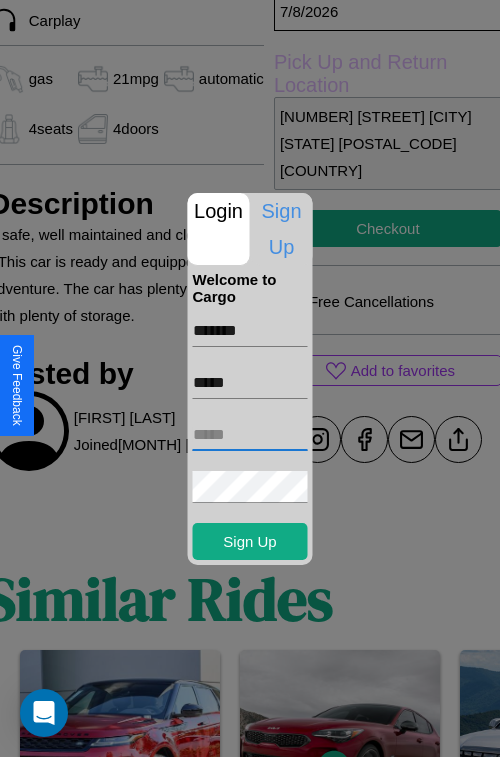 click at bounding box center [250, 435] 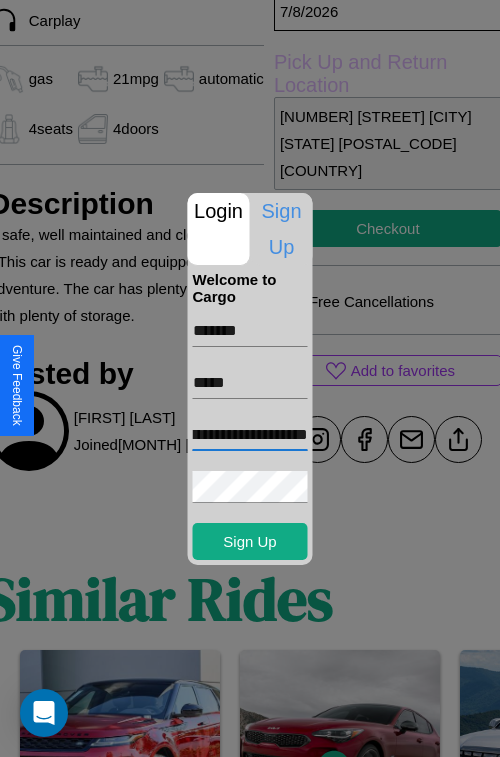 scroll, scrollTop: 0, scrollLeft: 62, axis: horizontal 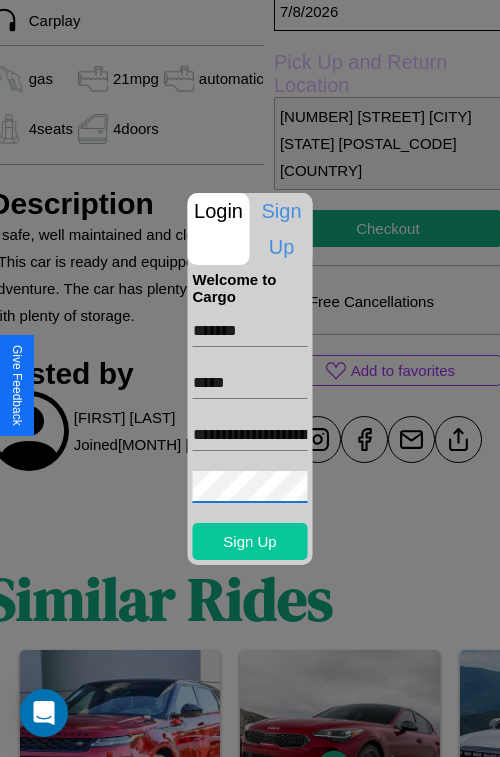 click on "Sign Up" at bounding box center [250, 541] 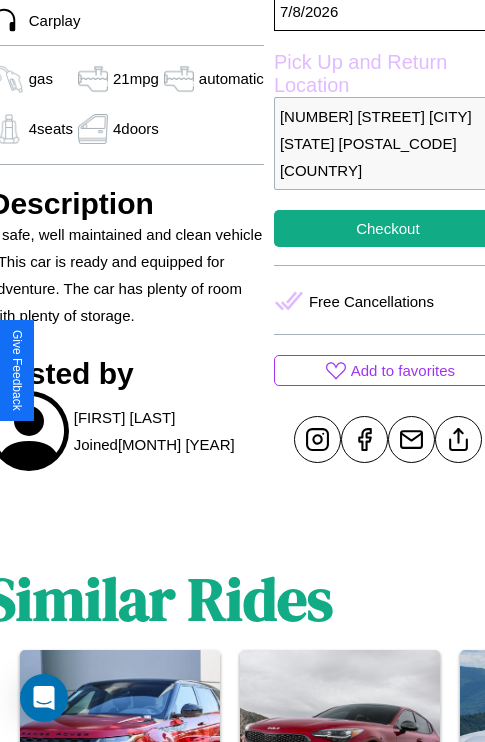 scroll, scrollTop: 668, scrollLeft: 84, axis: both 